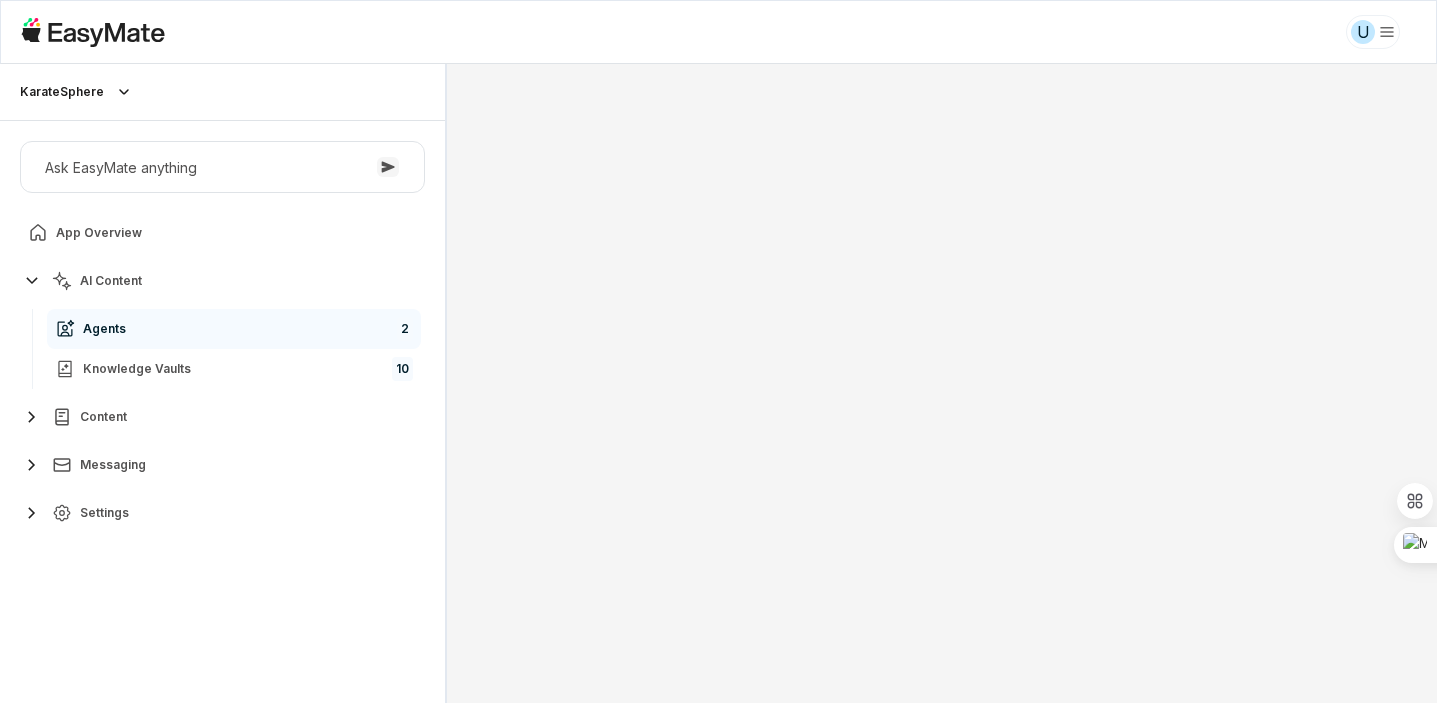 scroll, scrollTop: 0, scrollLeft: 0, axis: both 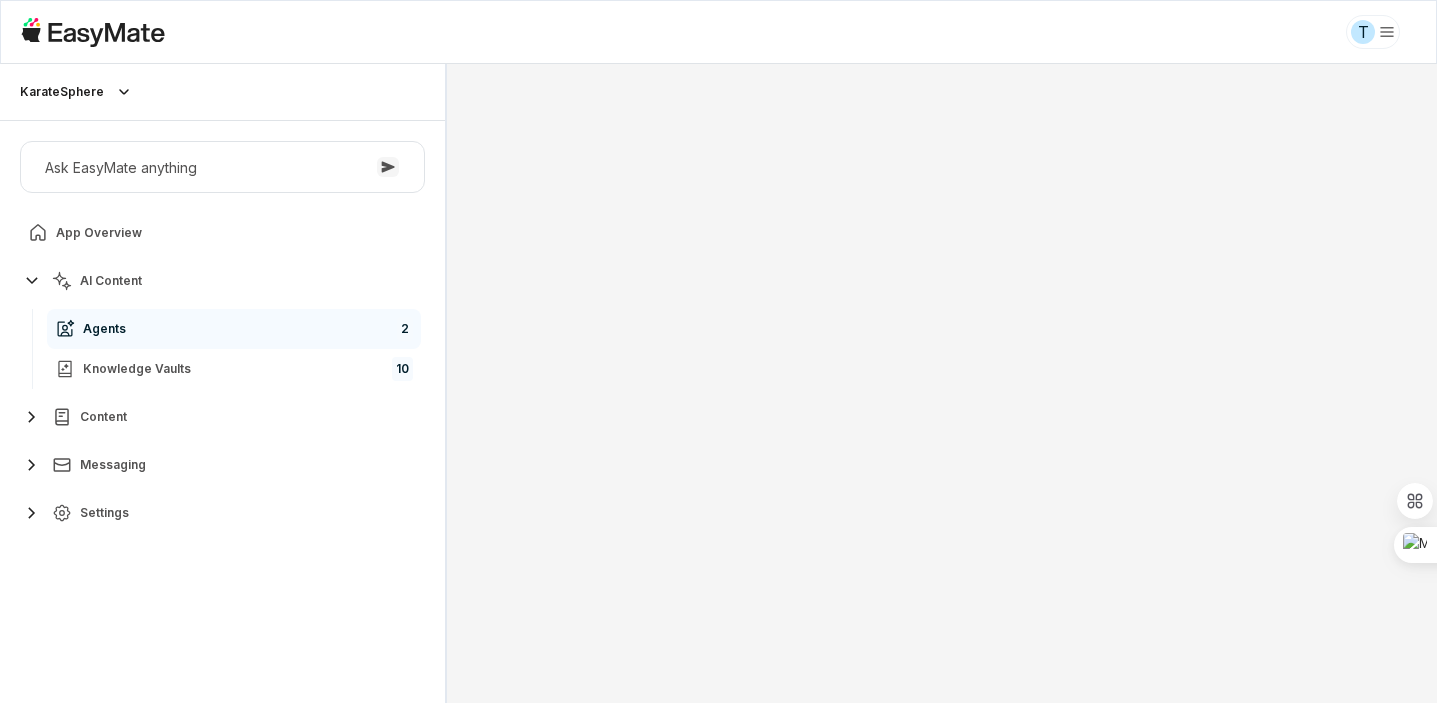 type on "*" 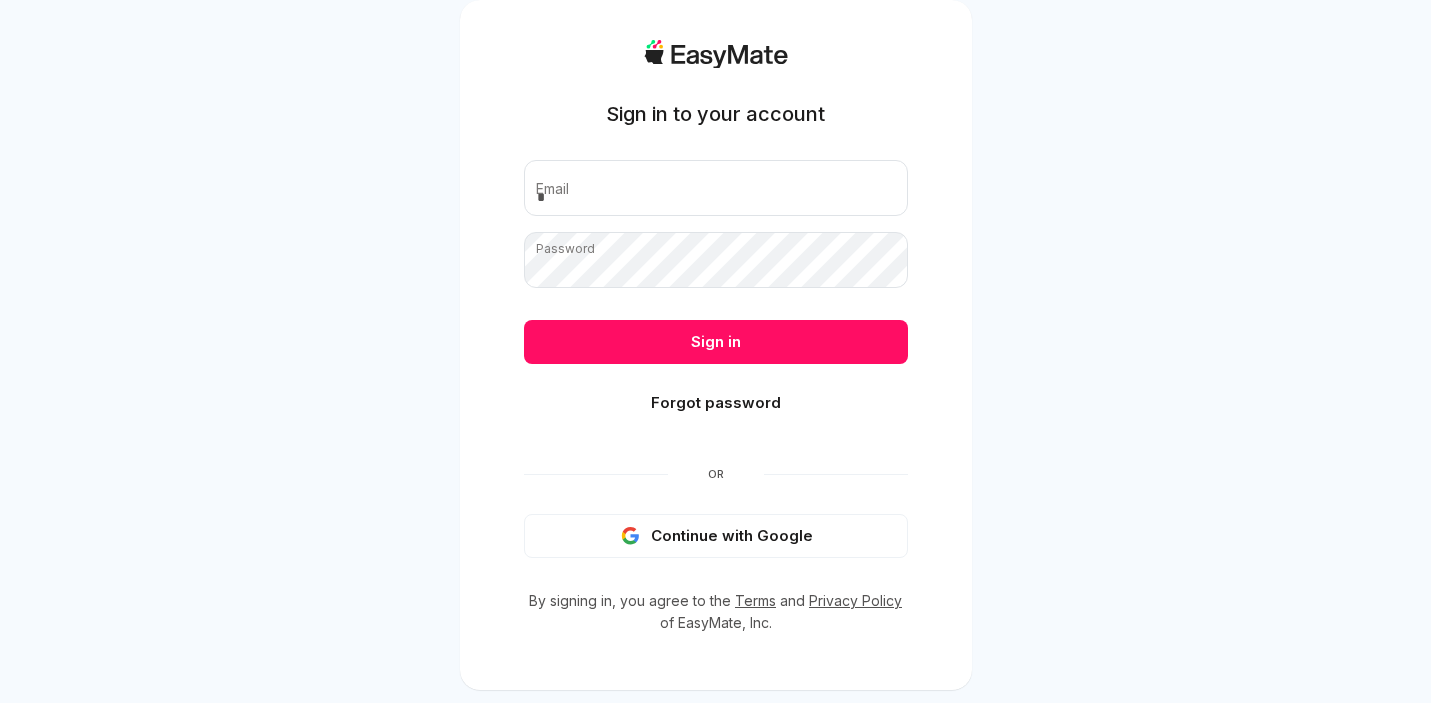 scroll, scrollTop: 0, scrollLeft: 0, axis: both 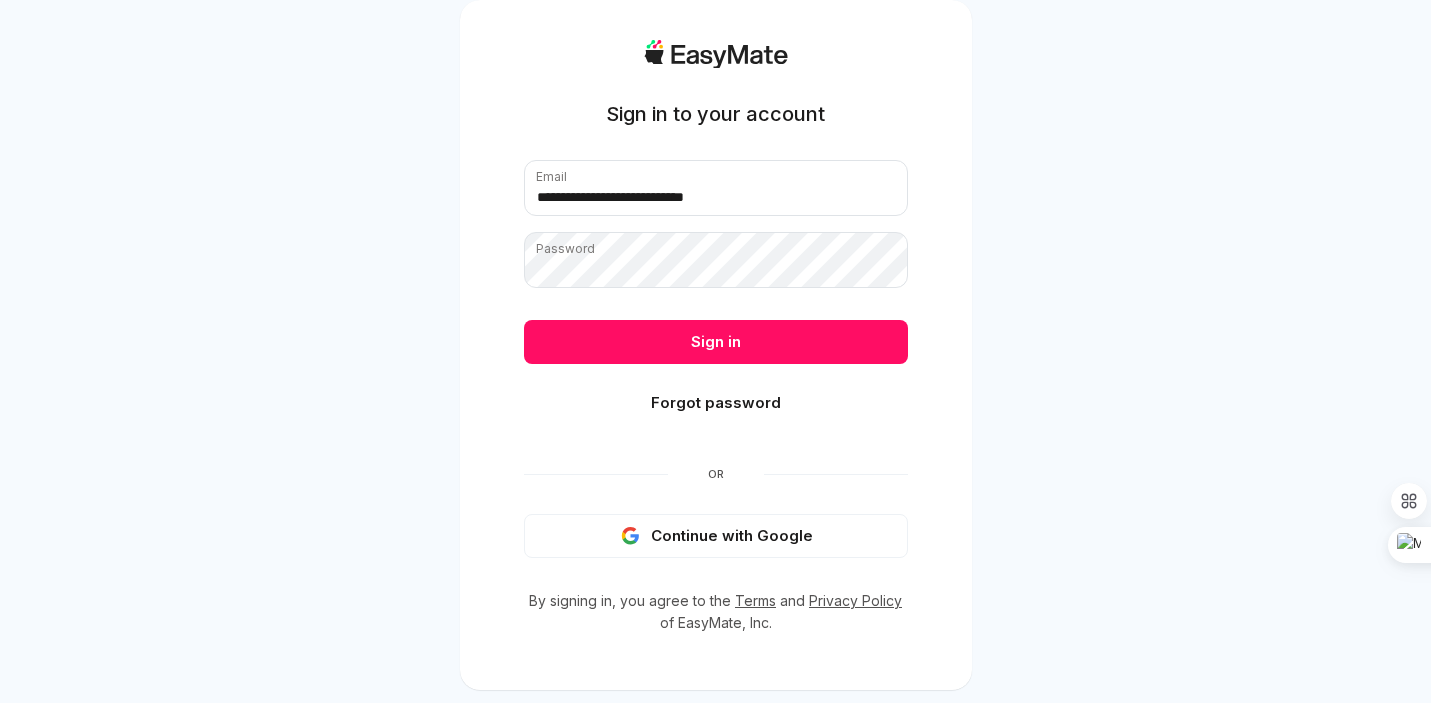 type on "**********" 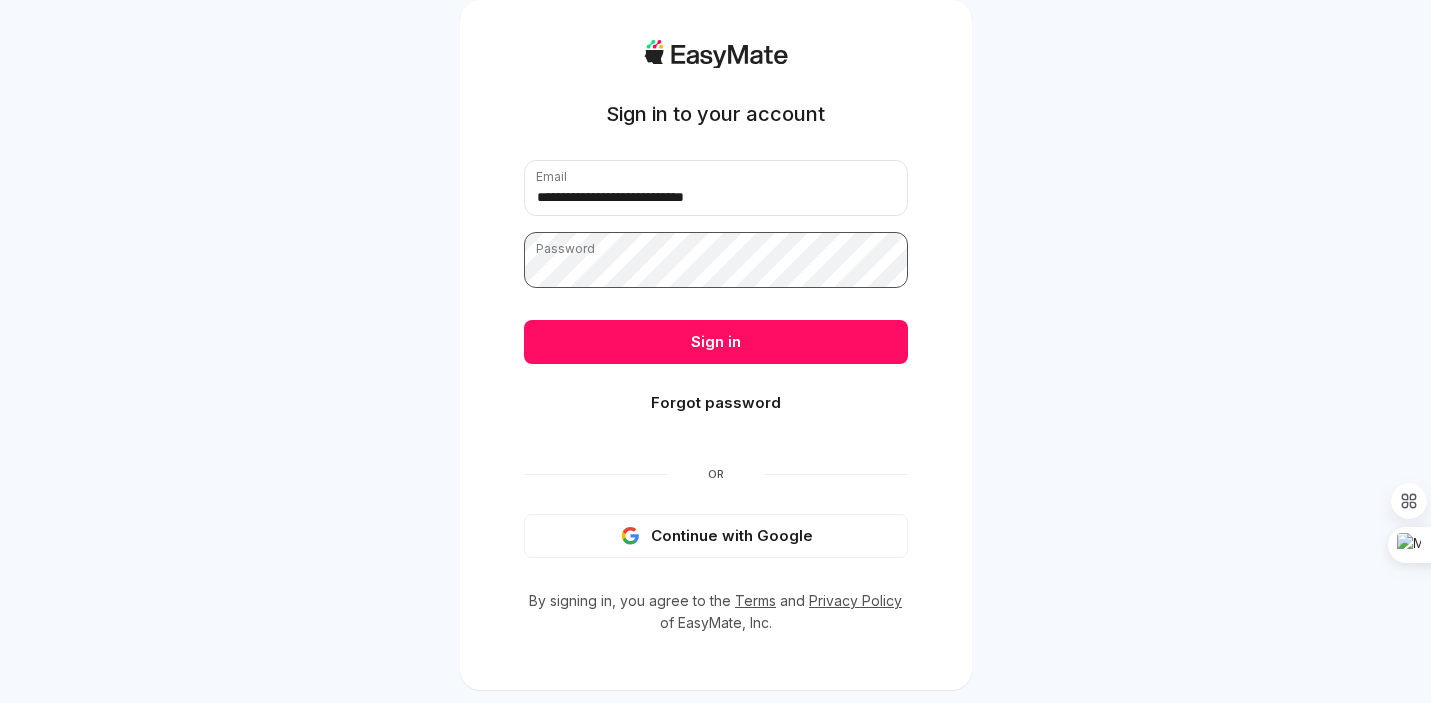 click on "Sign in" at bounding box center [716, 342] 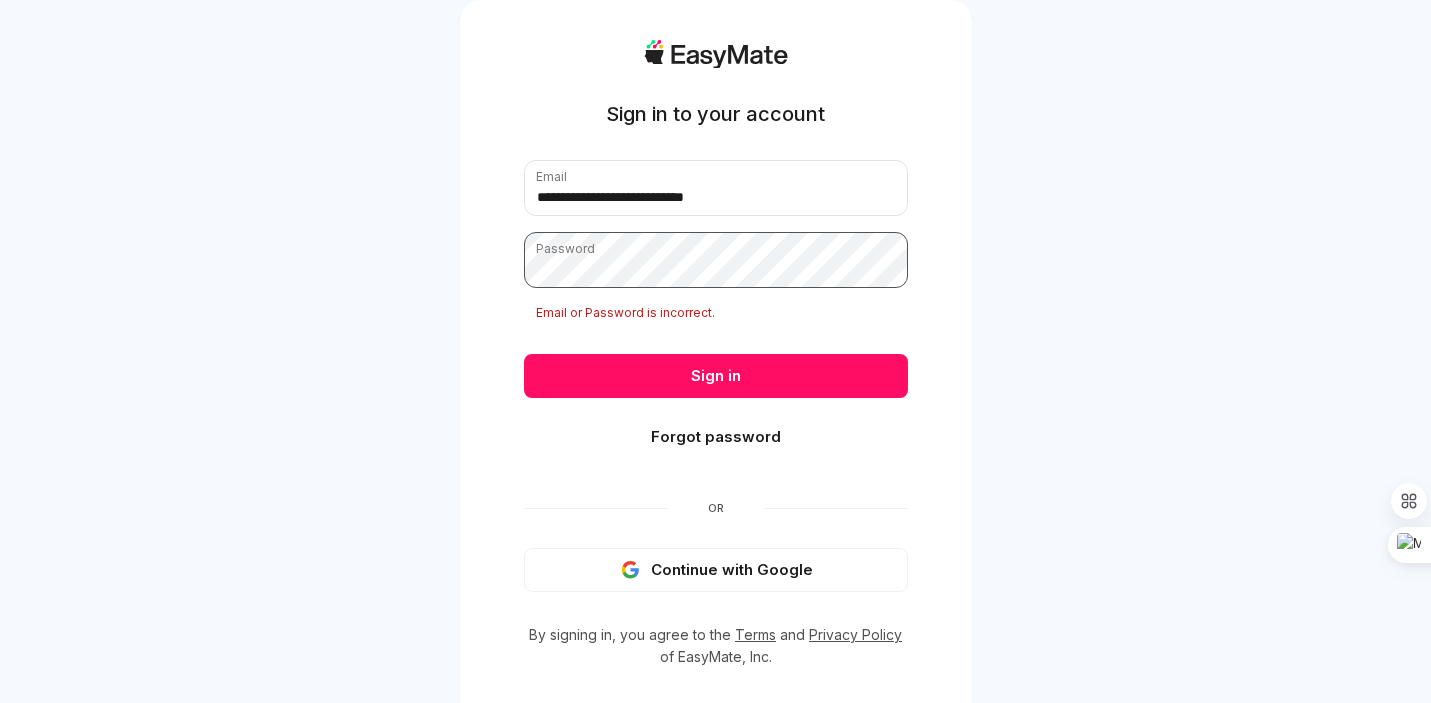 click on "Sign in" at bounding box center (716, 376) 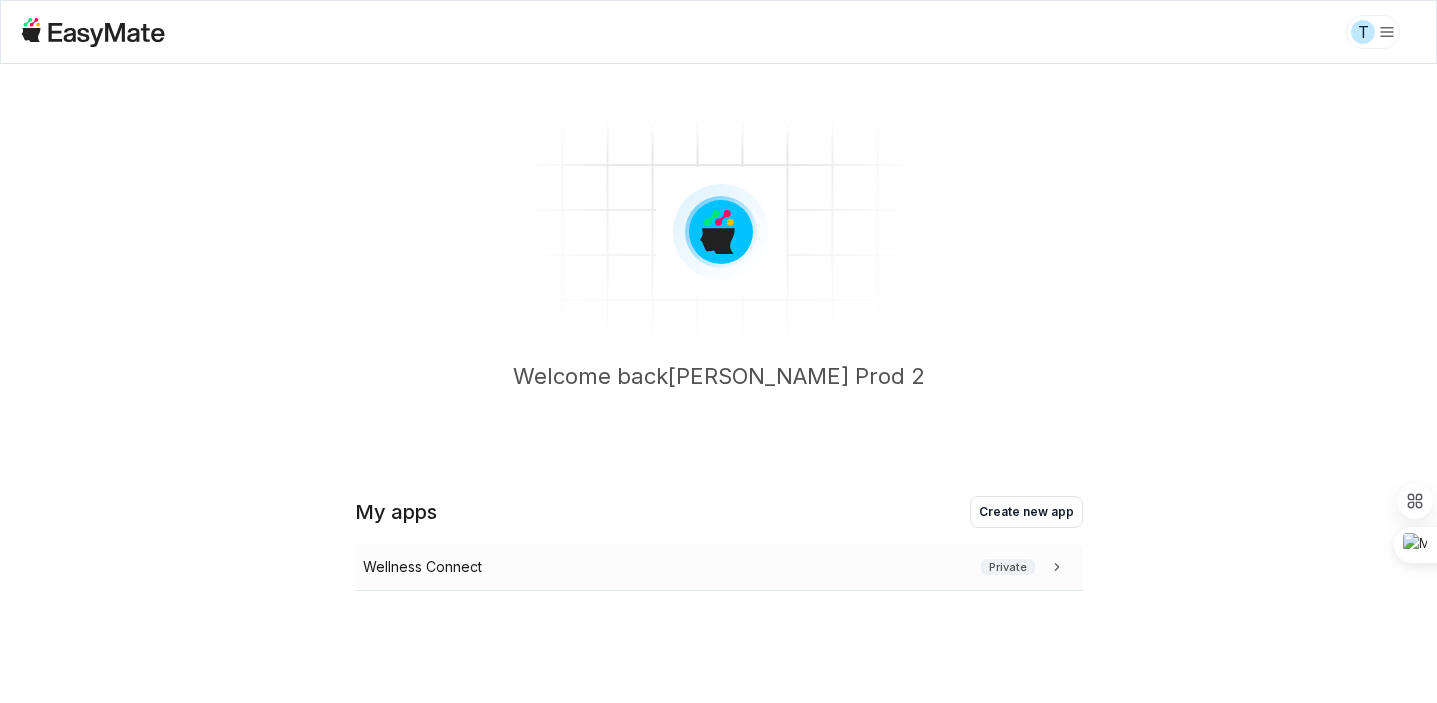 click on "Wellness Connect" at bounding box center [422, 567] 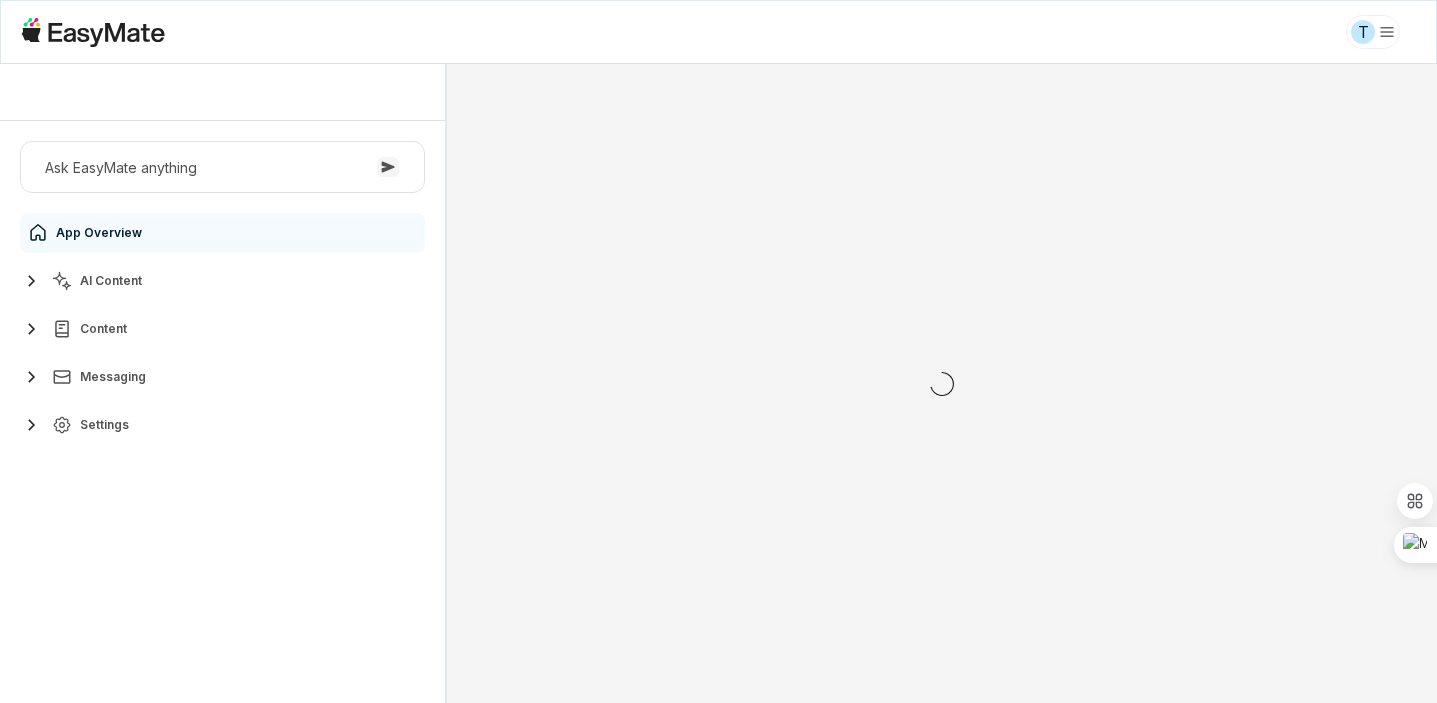 scroll, scrollTop: 0, scrollLeft: 0, axis: both 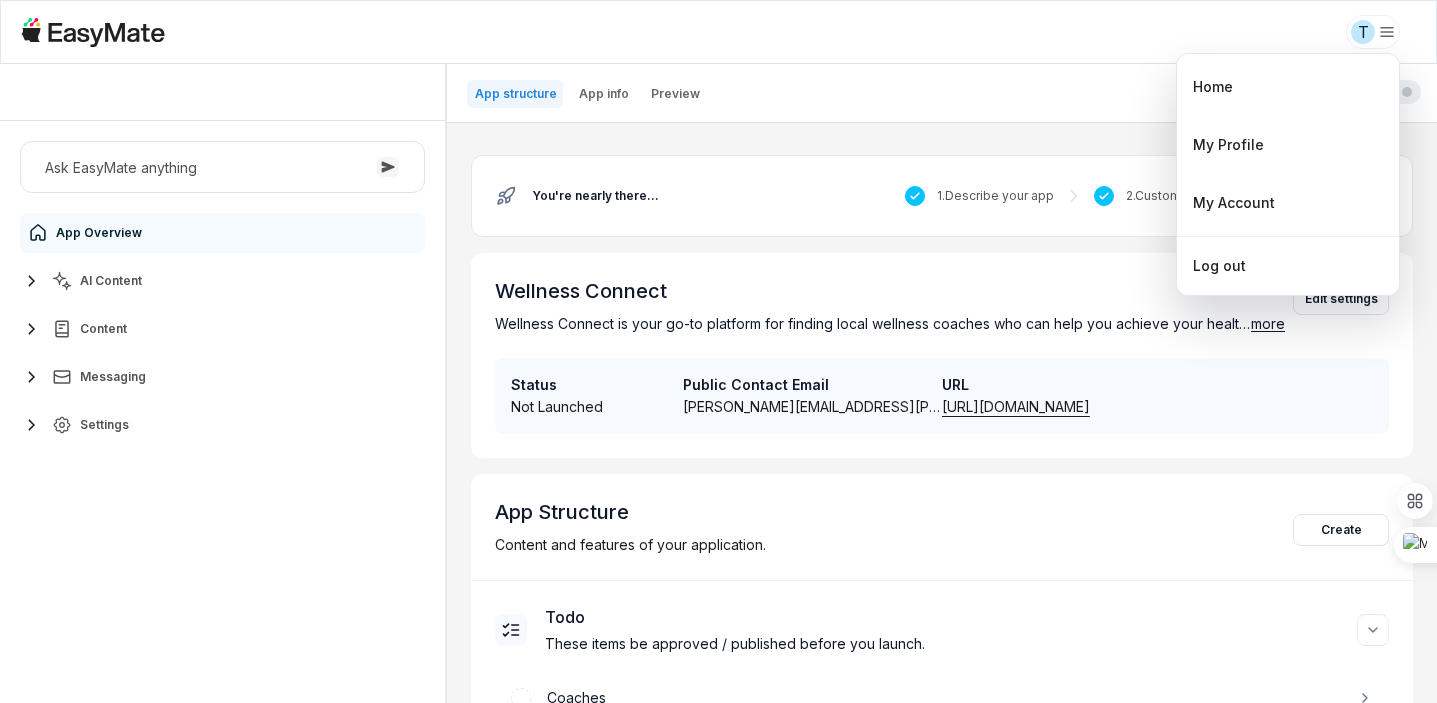 click on "T Wellness Connect Ask EasyMate anything App Overview AI Content Content Messaging Settings B How can I help you today? Scroll to bottom Send App structure App info Preview Not Launched You're nearly there... 1 .  Describe your app 2 .  Customize features Launch it! Wellness Connect Wellness Connect is your go-to platform for finding local wellness coaches who can help you achieve your health goals. With personalized wellness plans tailored to your needs, you can embark on a journey to better health and well-being. more Edit settings Status Not Launched Public Contact Email Tuyet.tran+Prod2@asnet.com.vn URL https://wellness-connect.app.easymate.io App Structure Content and features of your application. Create Todo These items be approved / published before you launch. Coaches Plans Home Ready to launch Approval is not required, but you can should still review these items. Messaging In-app Announcements Settings Navigation Styling Terms of use User Management Onboarding * Home" at bounding box center (718, 351) 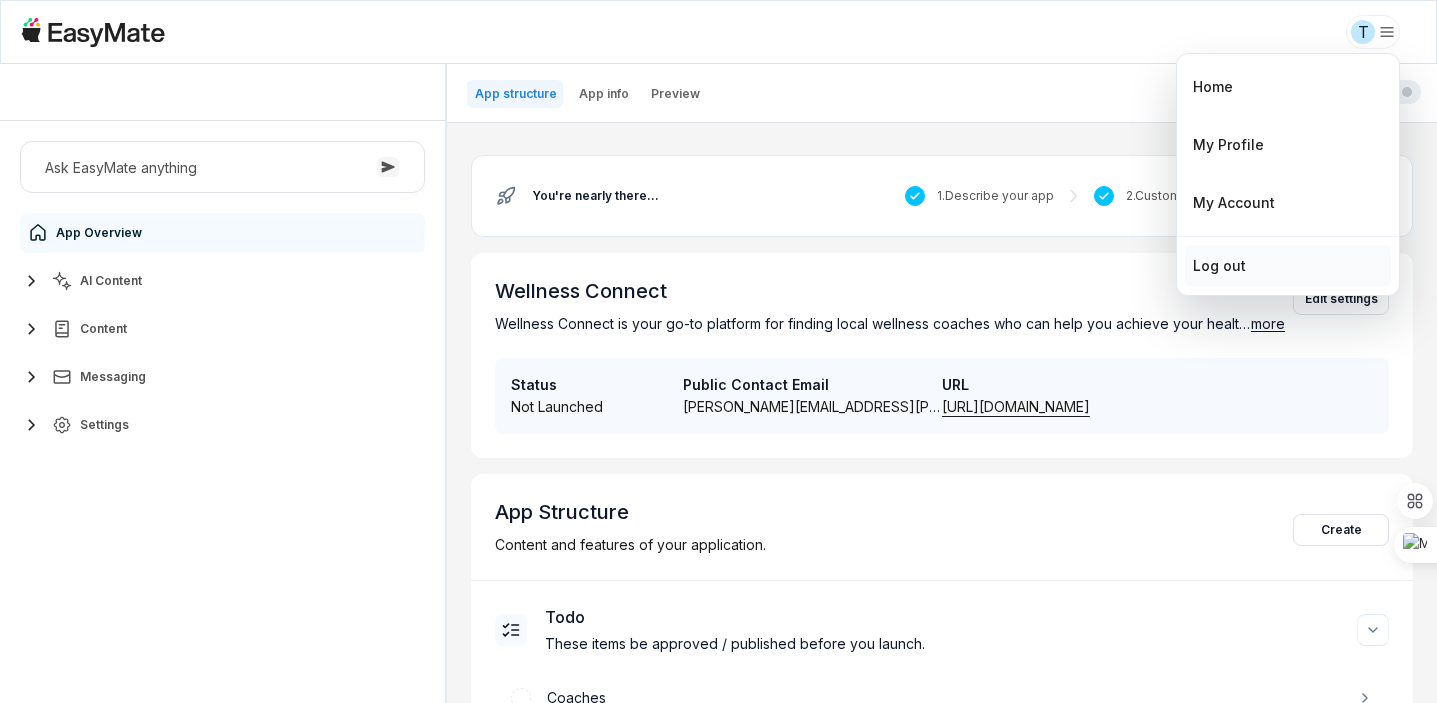 click on "Log out" at bounding box center [1219, 266] 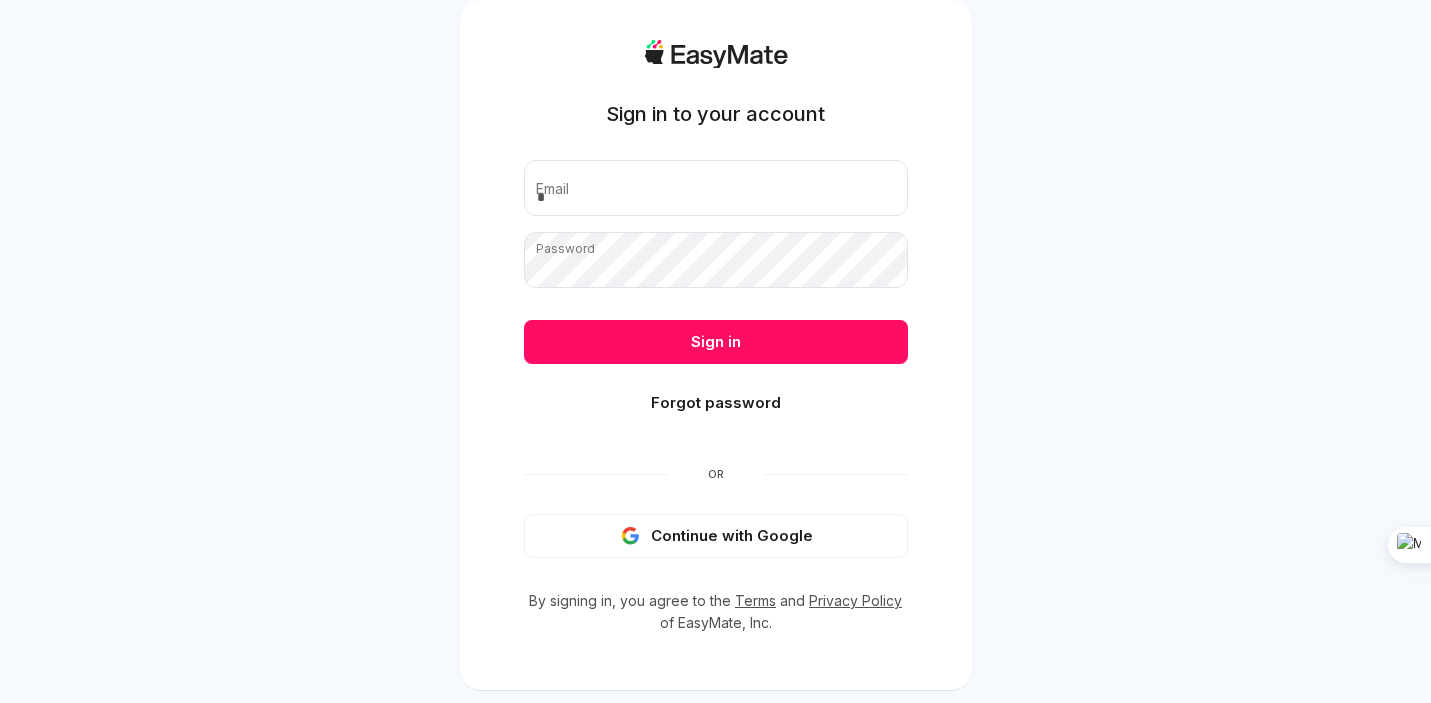 scroll, scrollTop: 0, scrollLeft: 0, axis: both 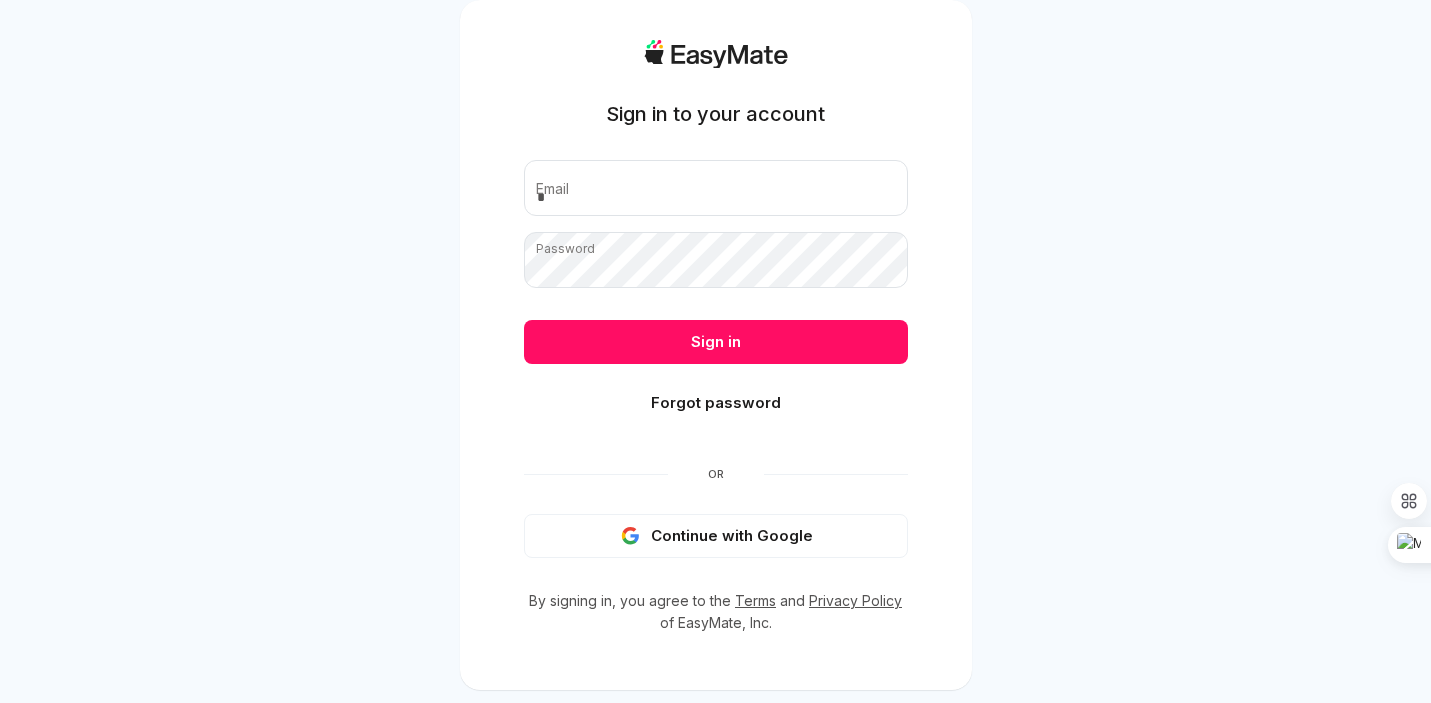 click on "Continue with Google" at bounding box center (716, 536) 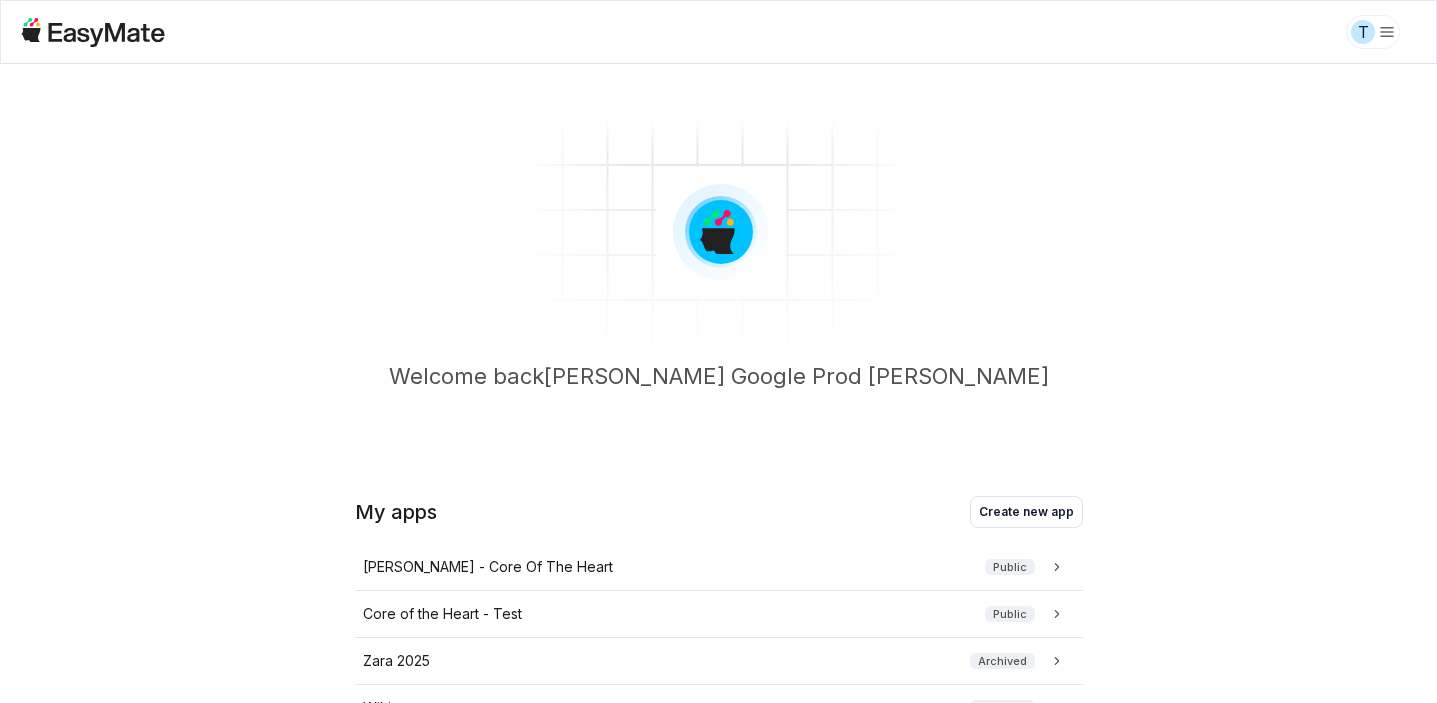scroll, scrollTop: 0, scrollLeft: 0, axis: both 